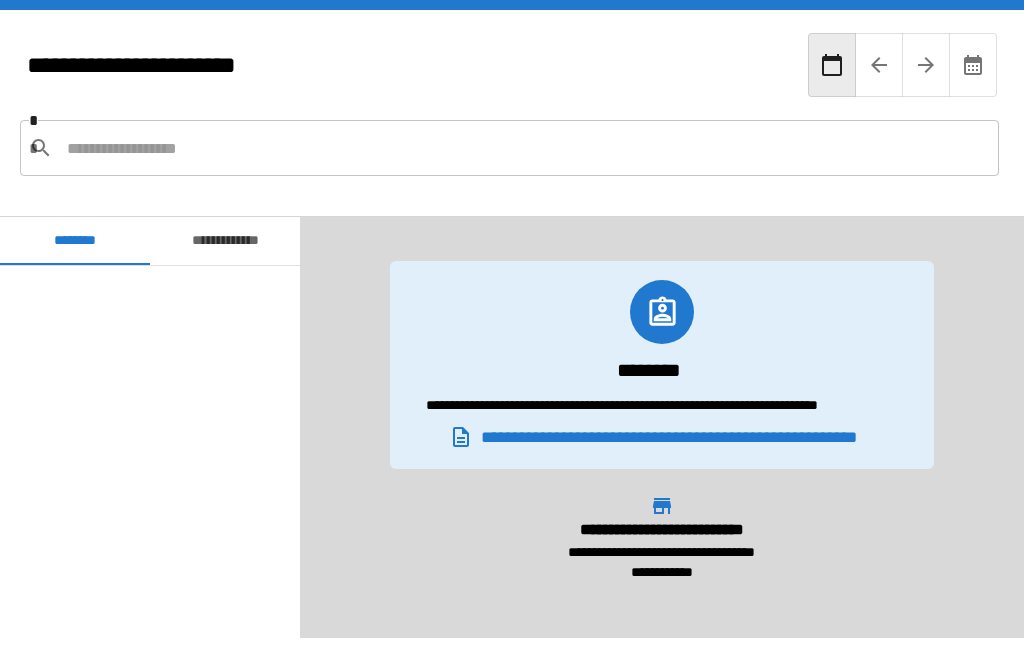 scroll, scrollTop: 107, scrollLeft: 0, axis: vertical 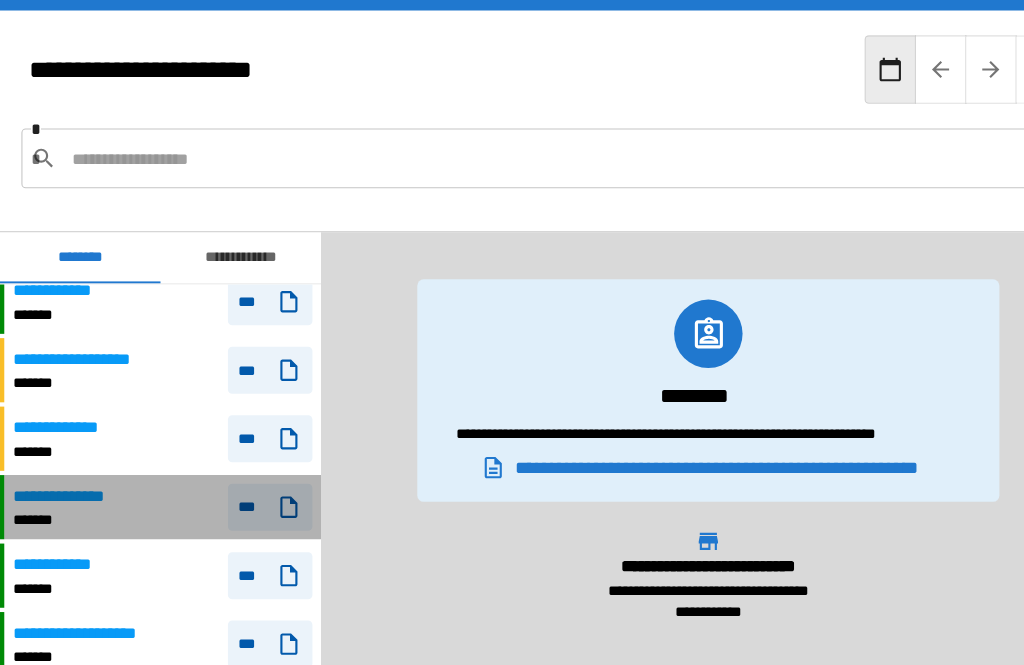 click on "*******" at bounding box center [72, 486] 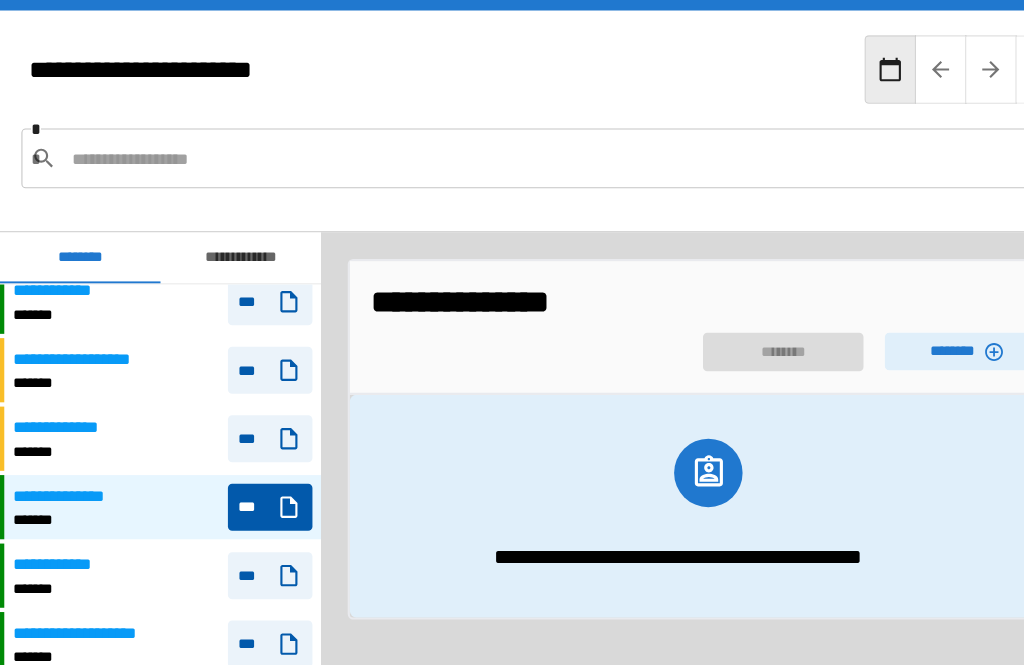 click on "********" at bounding box center [902, 328] 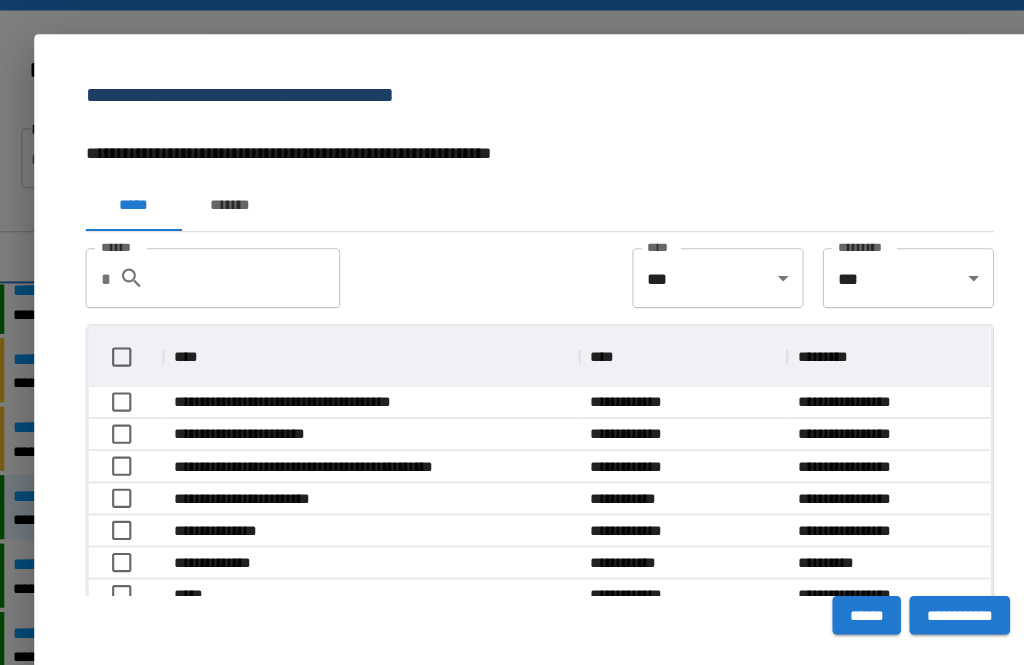 scroll, scrollTop: 1, scrollLeft: 1, axis: both 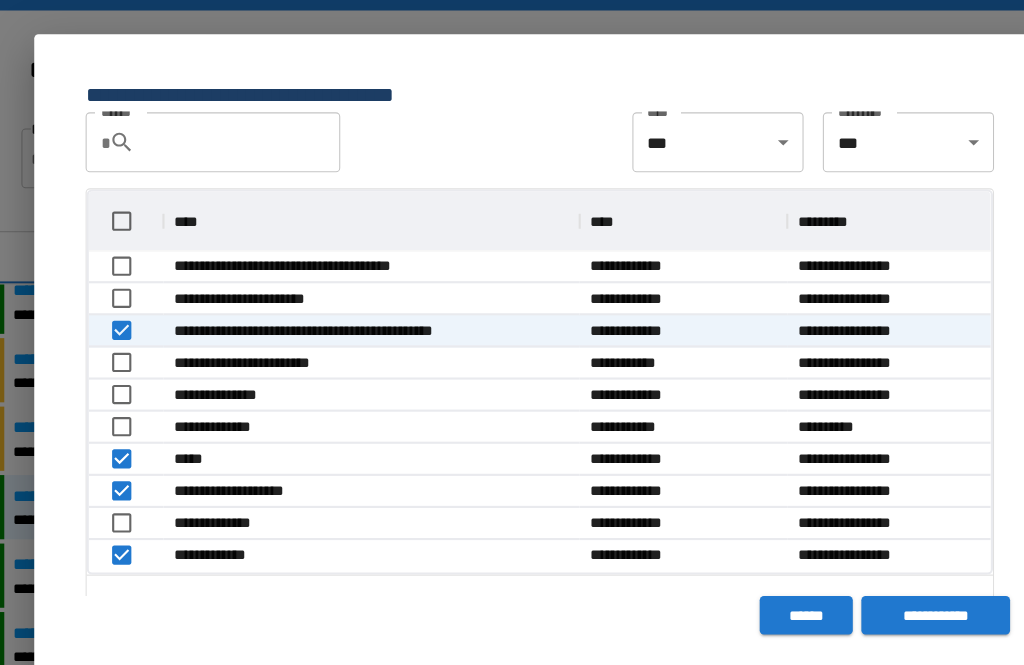 click on "**********" at bounding box center [874, 575] 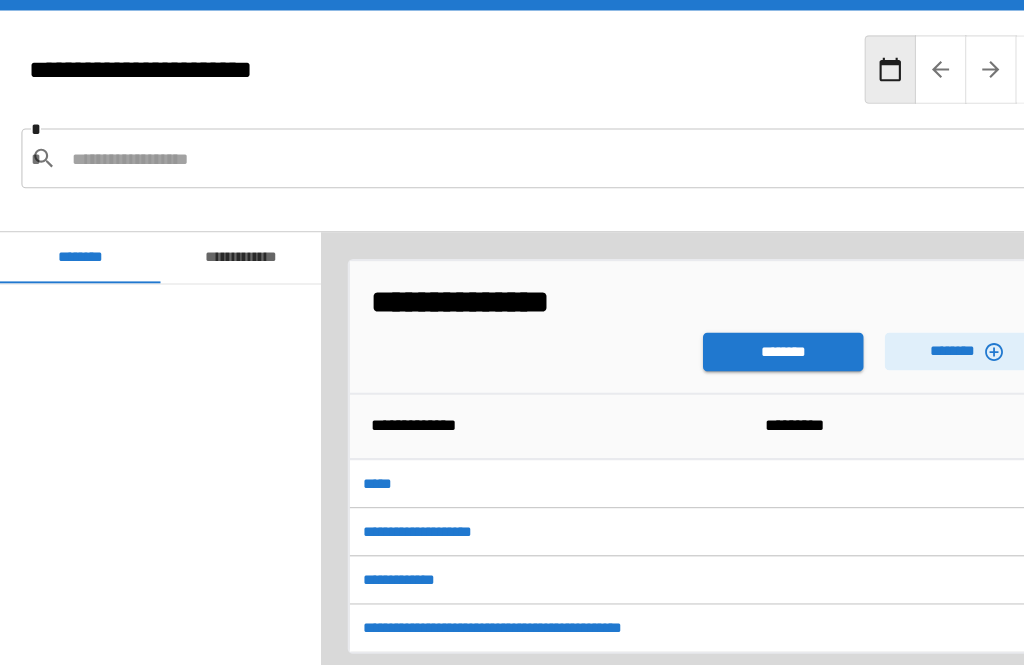 scroll, scrollTop: 4500, scrollLeft: 0, axis: vertical 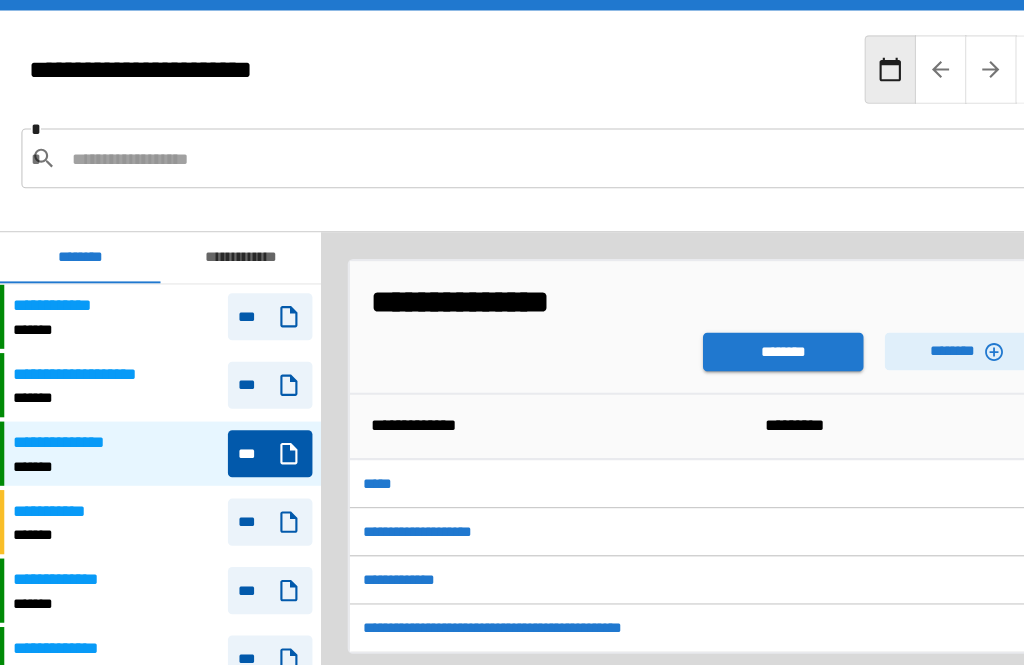 click on "********" at bounding box center (732, 329) 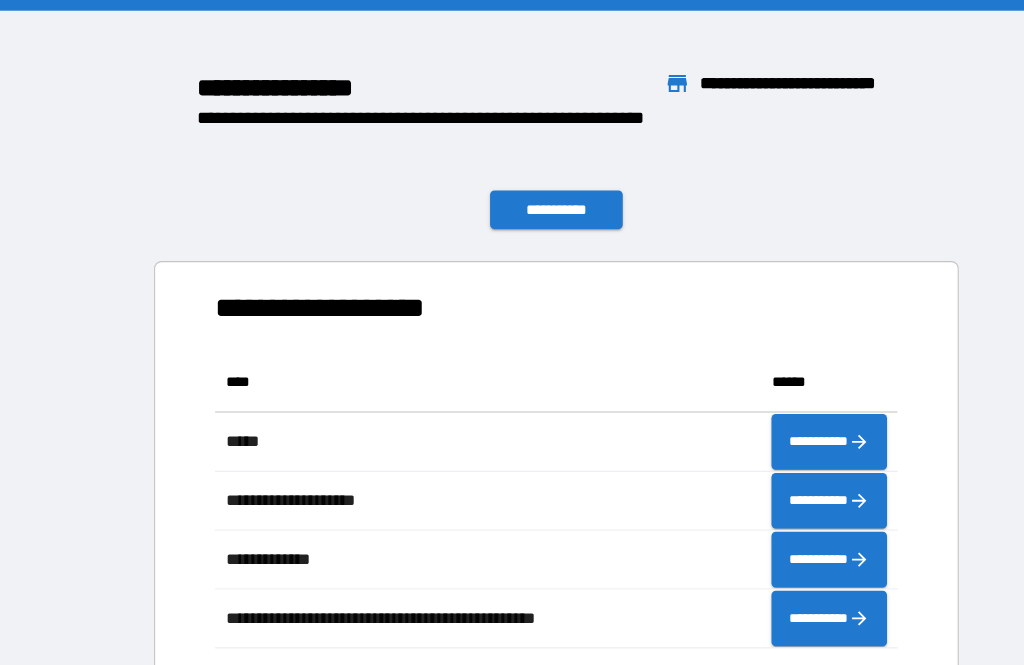 scroll, scrollTop: 276, scrollLeft: 638, axis: both 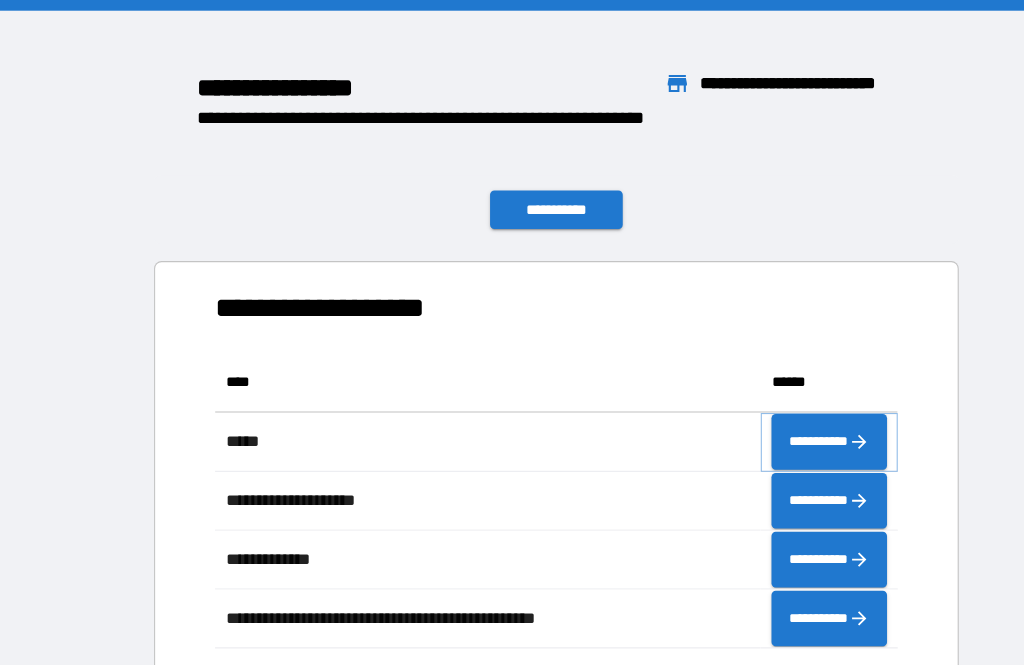 click on "**********" at bounding box center [775, 413] 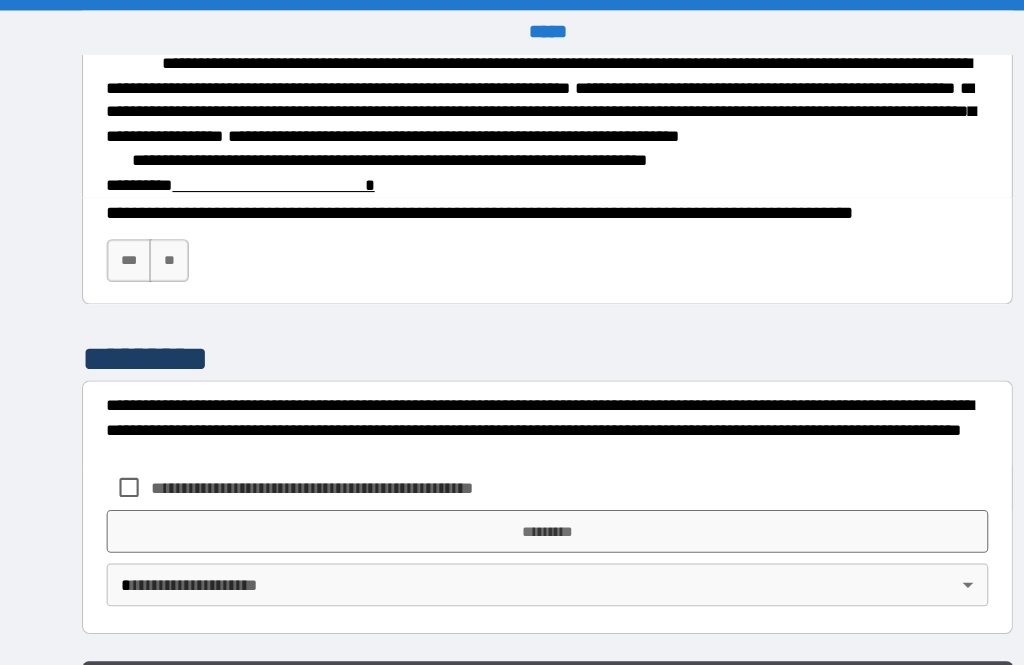scroll, scrollTop: 3077, scrollLeft: 0, axis: vertical 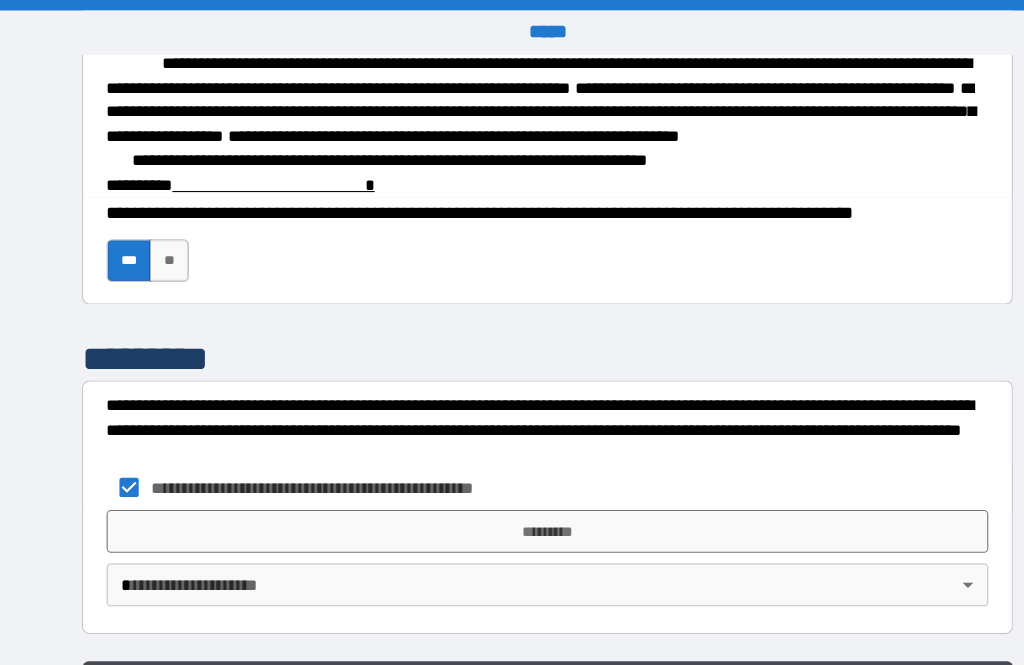 click on "*********" at bounding box center (512, 497) 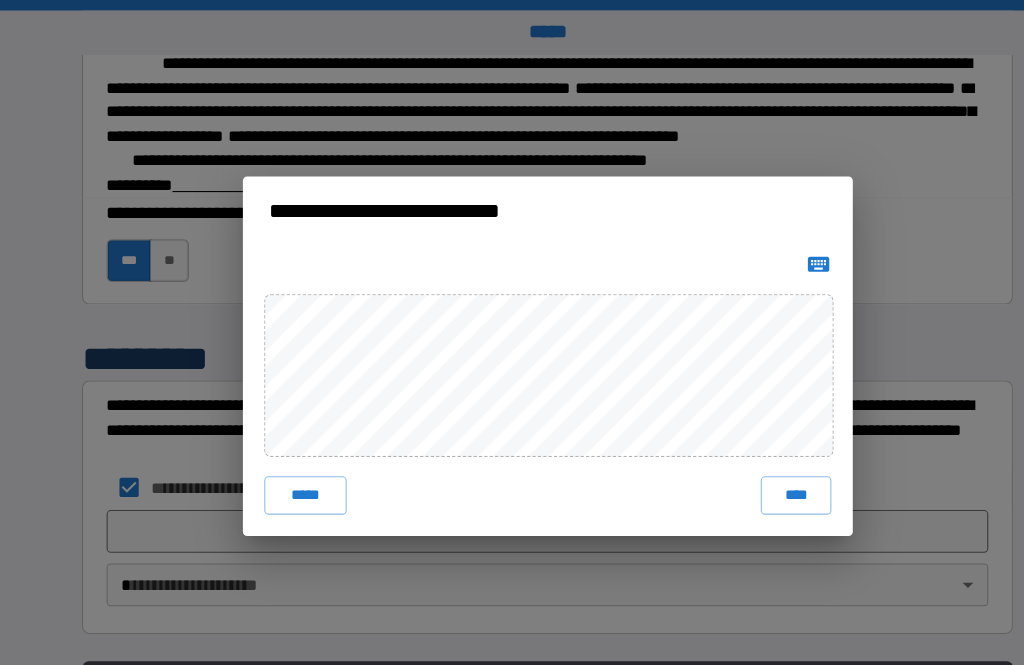 click on "****" at bounding box center [744, 463] 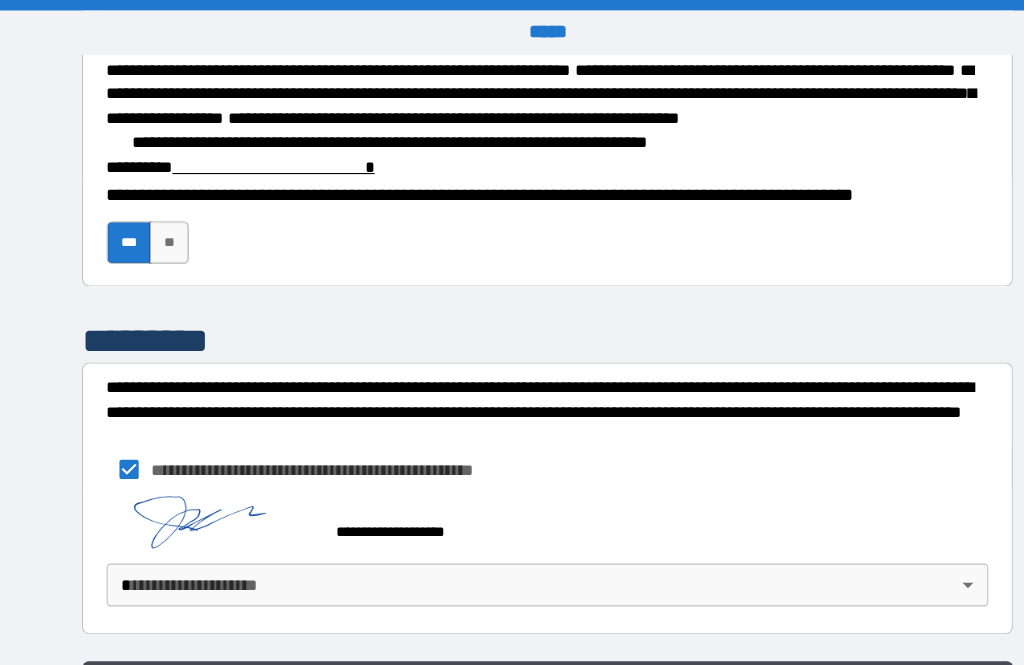 click on "**********" at bounding box center [512, 364] 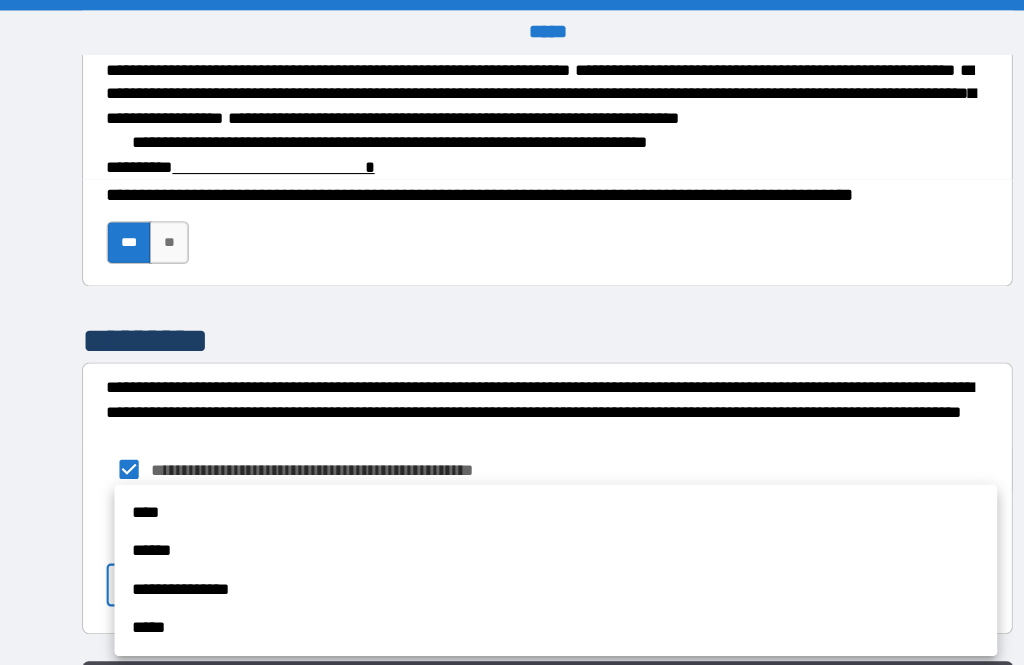 click on "****" at bounding box center (519, 479) 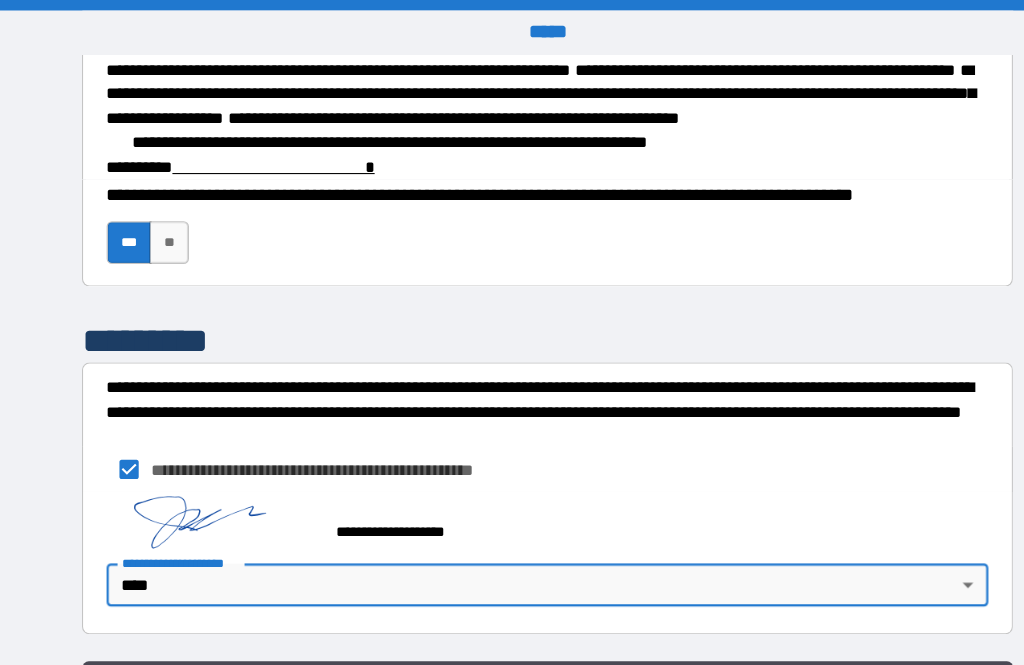 scroll, scrollTop: 3094, scrollLeft: 0, axis: vertical 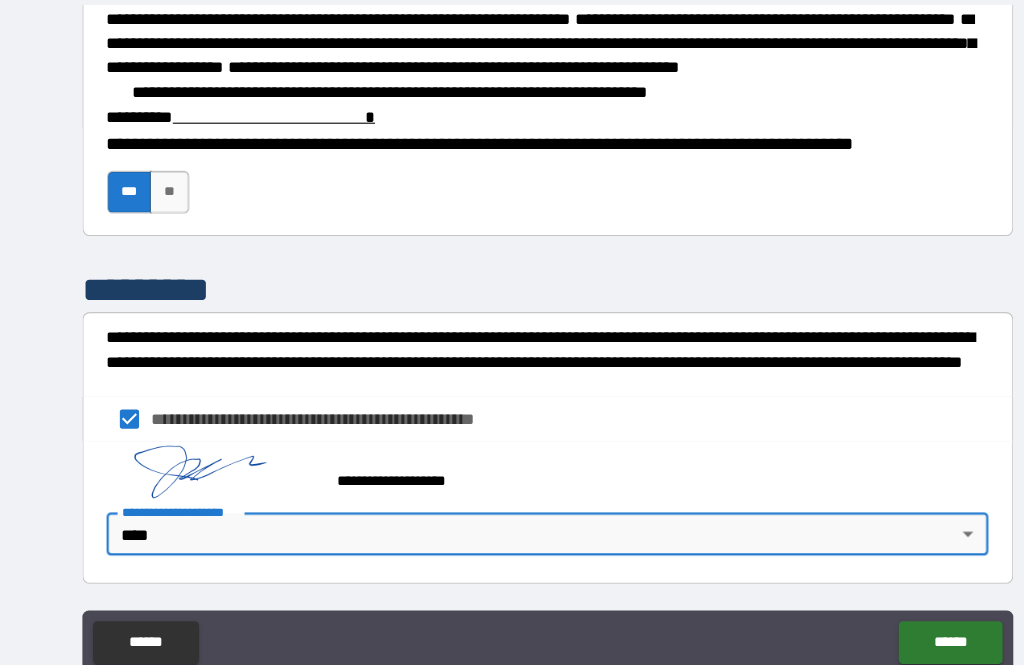 click on "******" at bounding box center (888, 601) 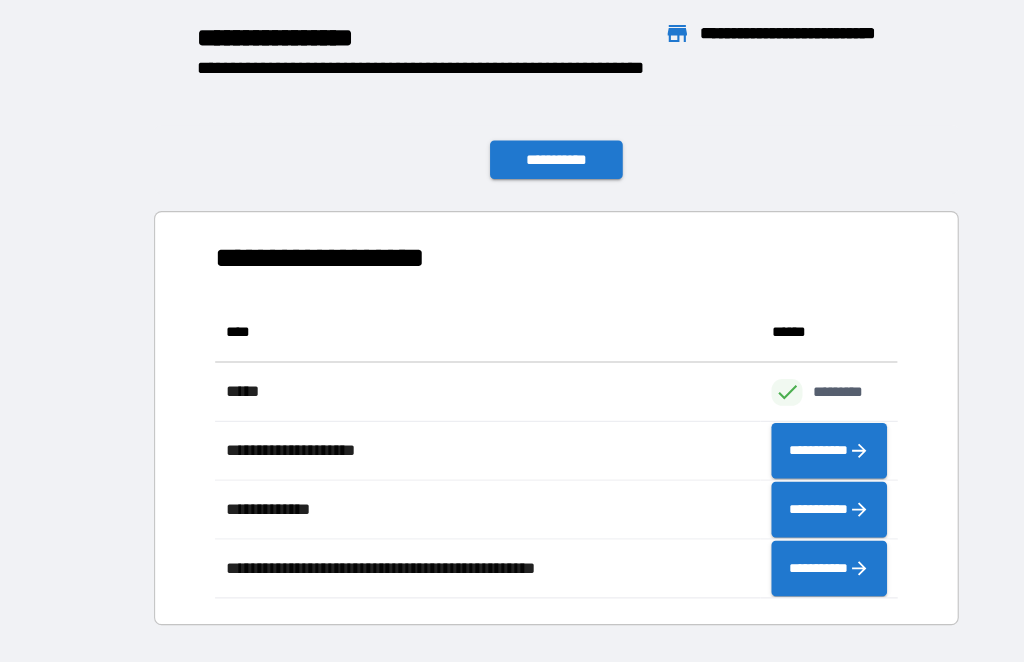 scroll, scrollTop: 276, scrollLeft: 638, axis: both 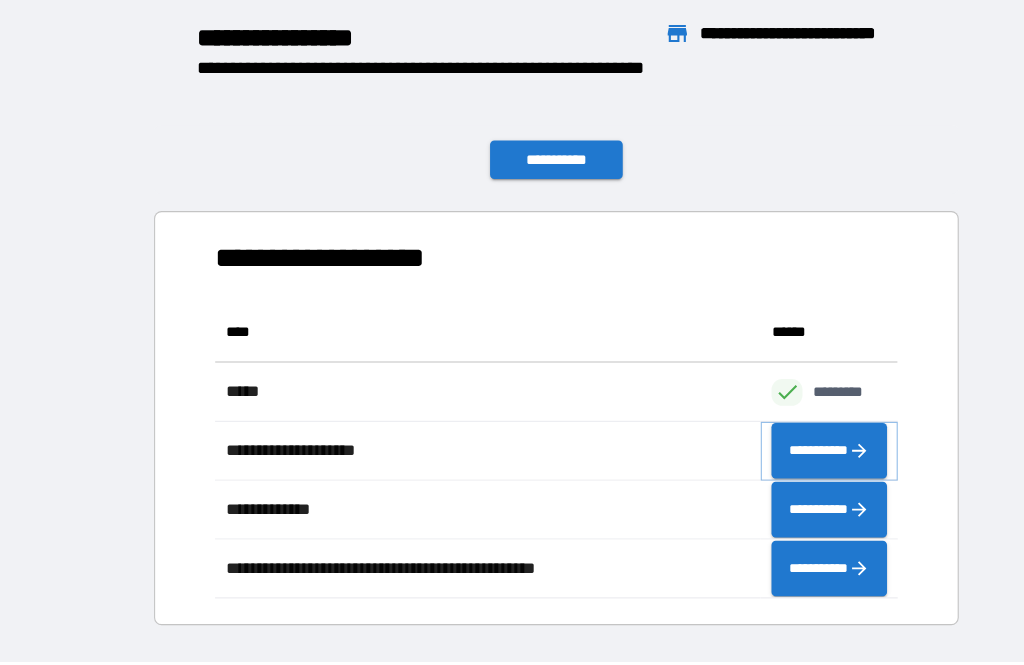click on "**********" at bounding box center [775, 421] 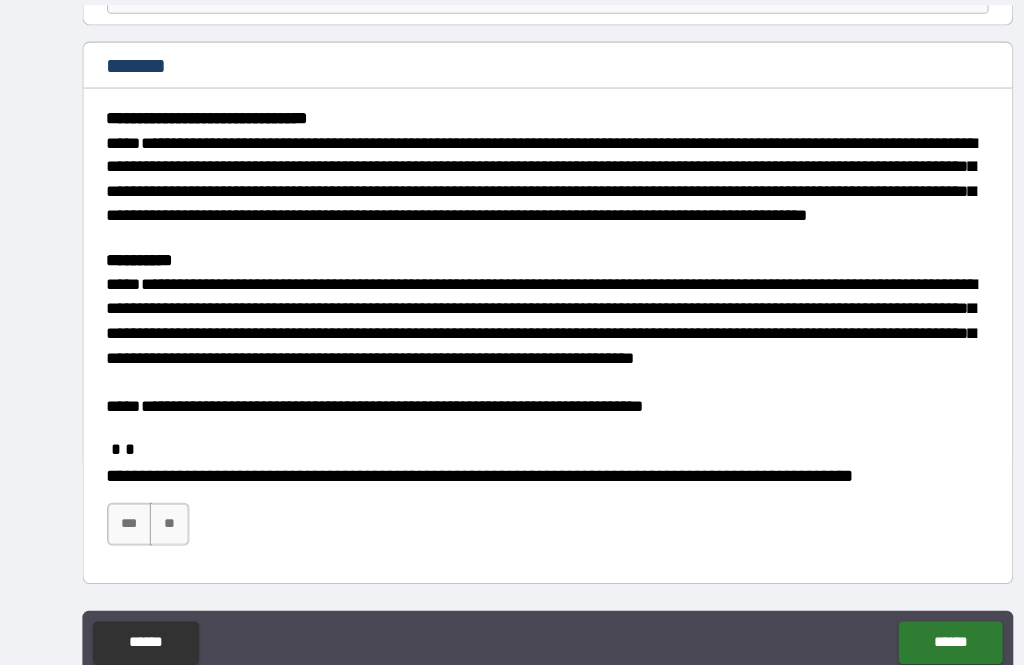 scroll, scrollTop: 224, scrollLeft: 0, axis: vertical 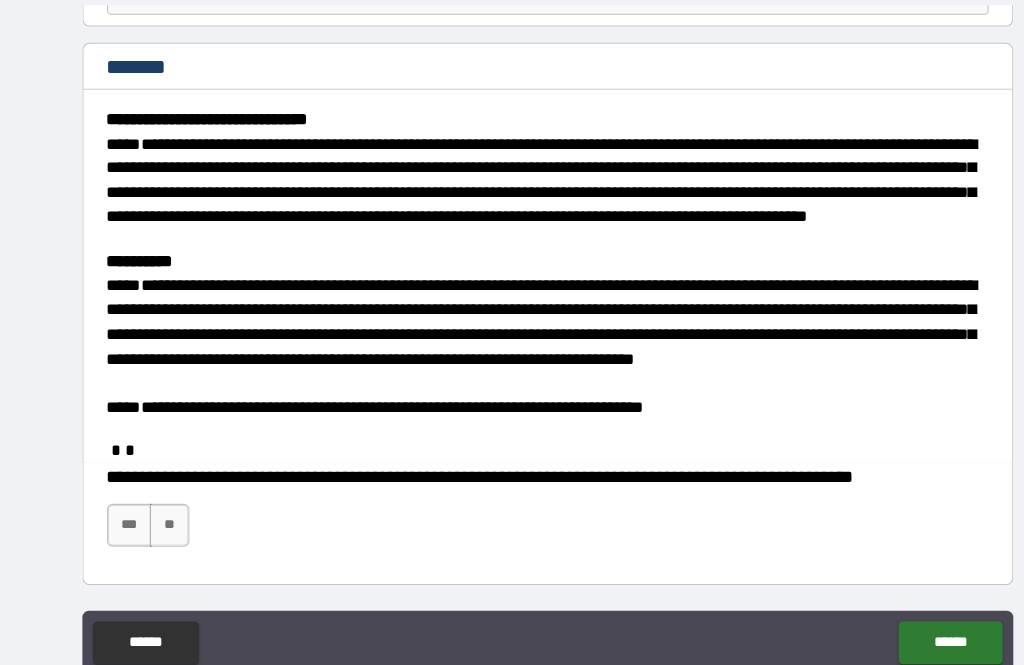 click on "***" at bounding box center (121, 491) 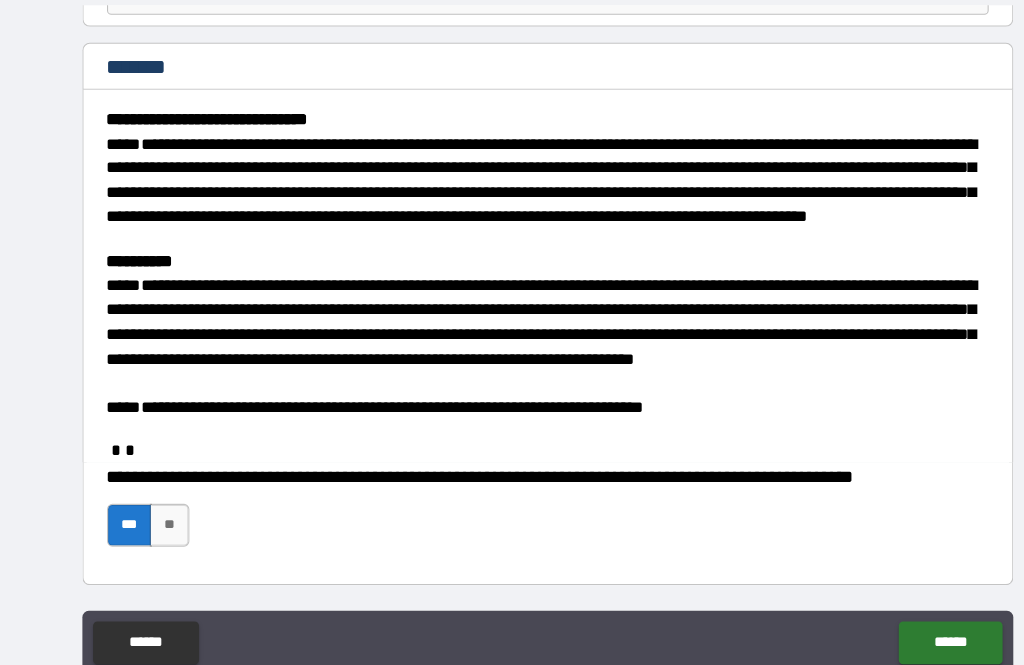 click on "******" at bounding box center (888, 601) 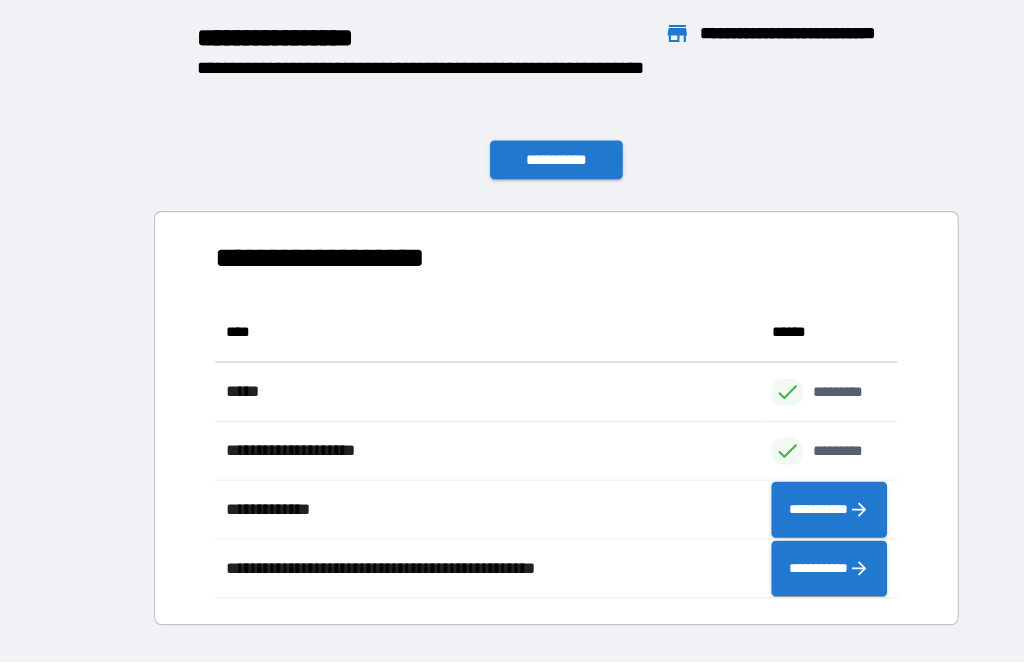 scroll, scrollTop: 1, scrollLeft: 1, axis: both 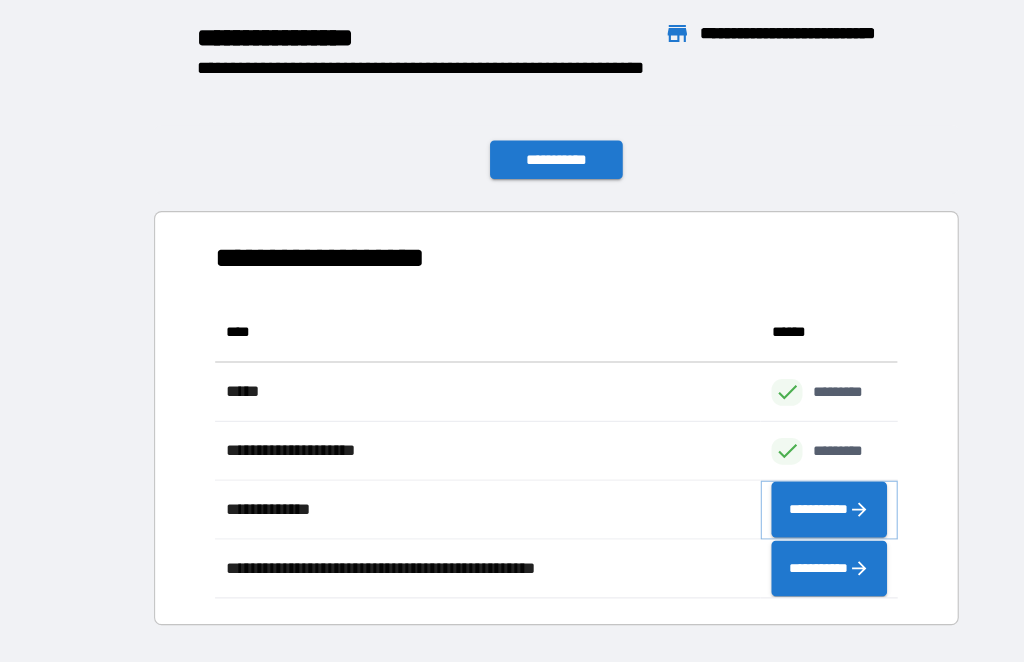 click on "**********" at bounding box center [775, 476] 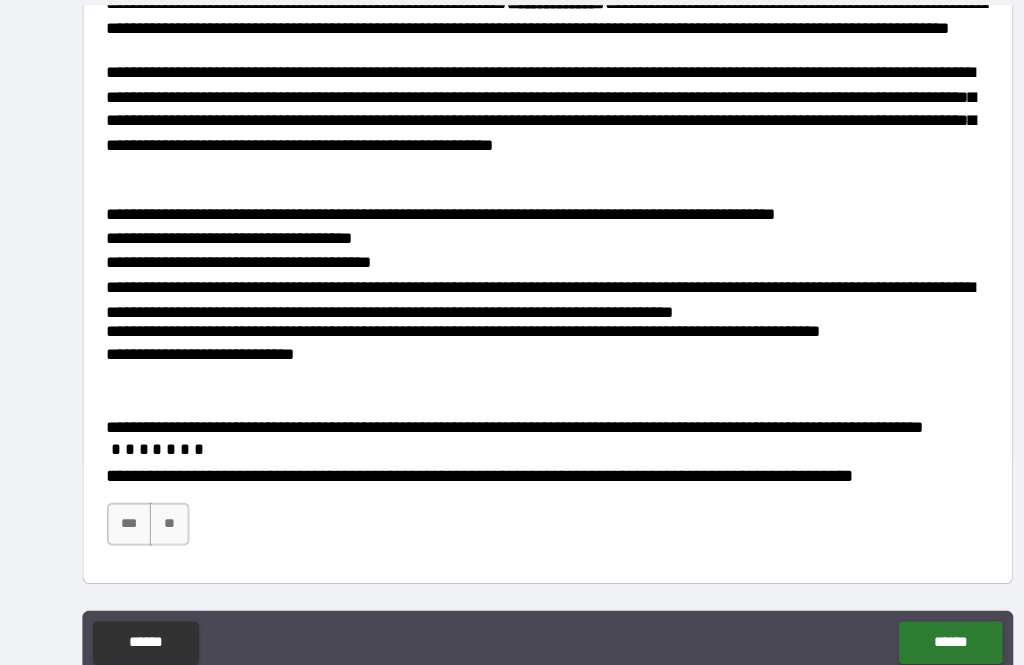 scroll, scrollTop: 422, scrollLeft: 0, axis: vertical 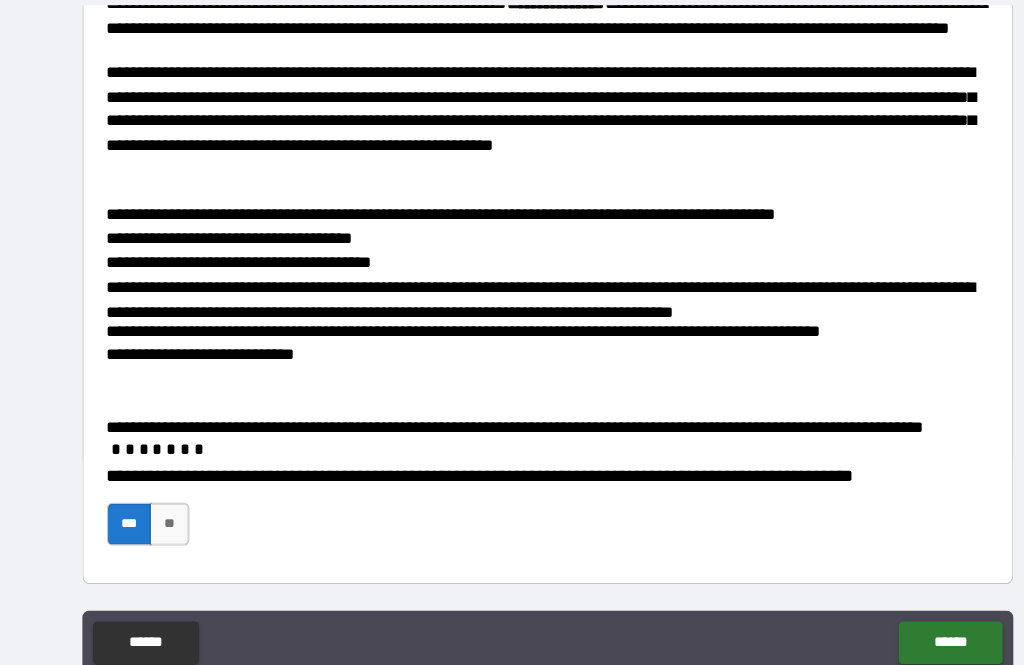 click on "******" at bounding box center (888, 601) 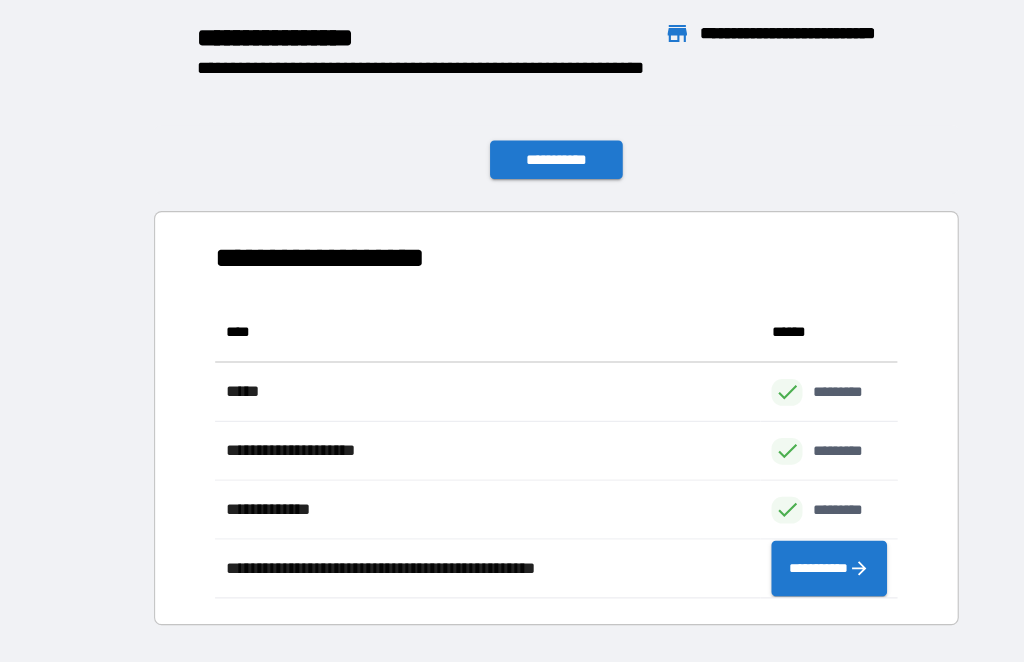 scroll, scrollTop: 1, scrollLeft: 1, axis: both 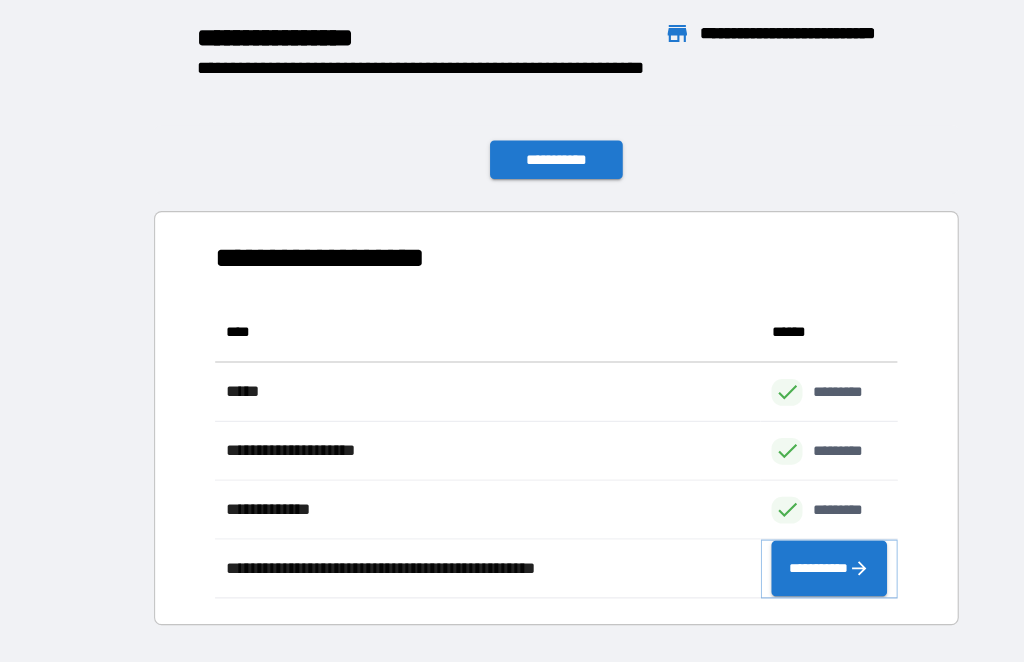click on "**********" at bounding box center [775, 531] 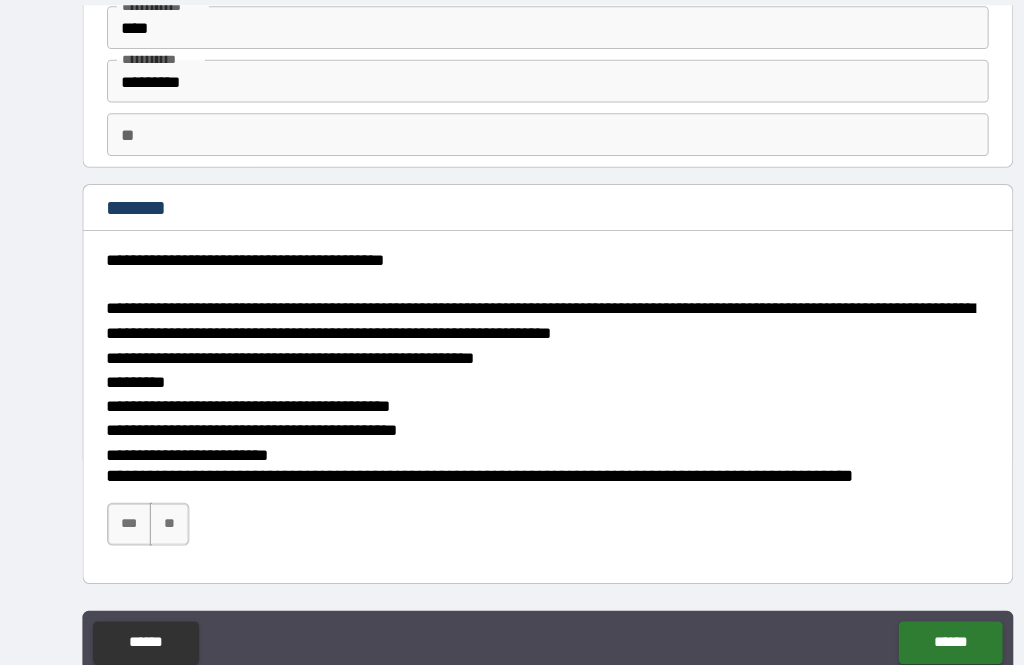 scroll, scrollTop: 92, scrollLeft: 0, axis: vertical 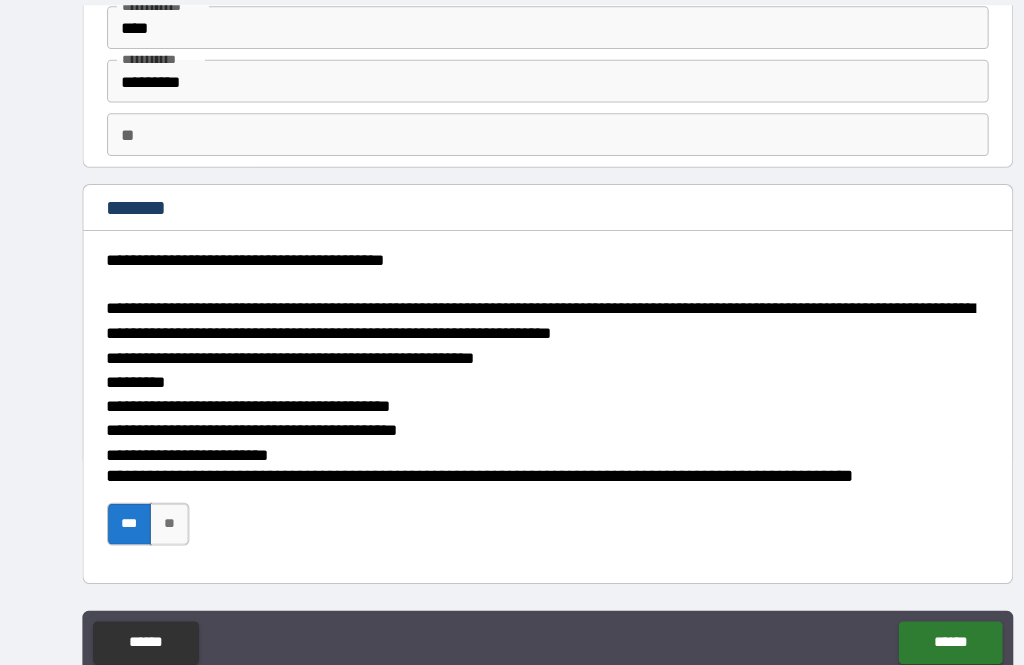 click on "******" at bounding box center [888, 601] 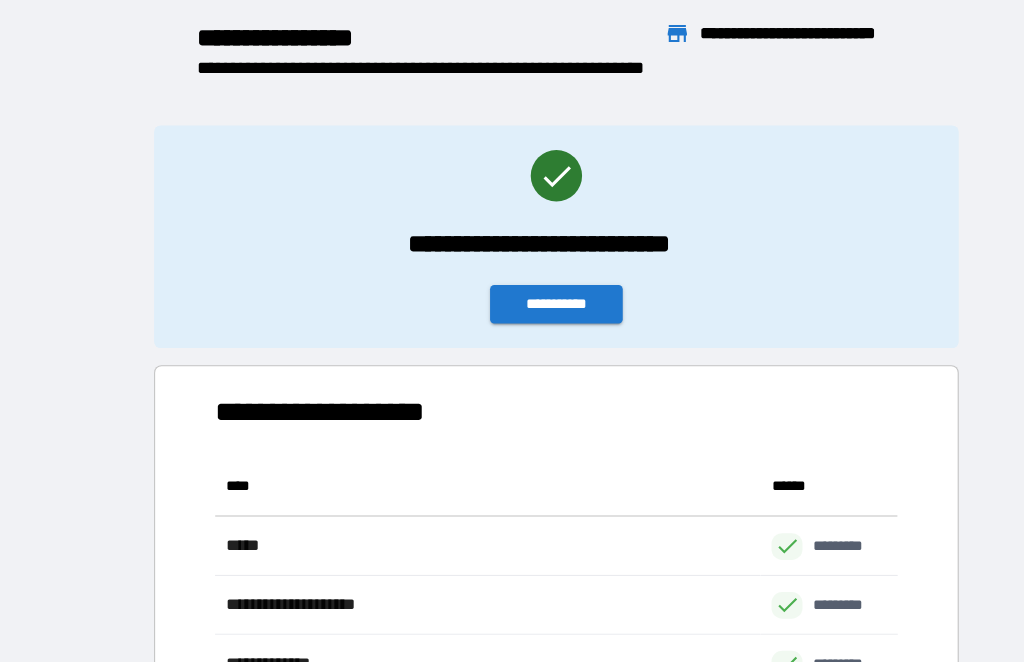 scroll, scrollTop: 1, scrollLeft: 1, axis: both 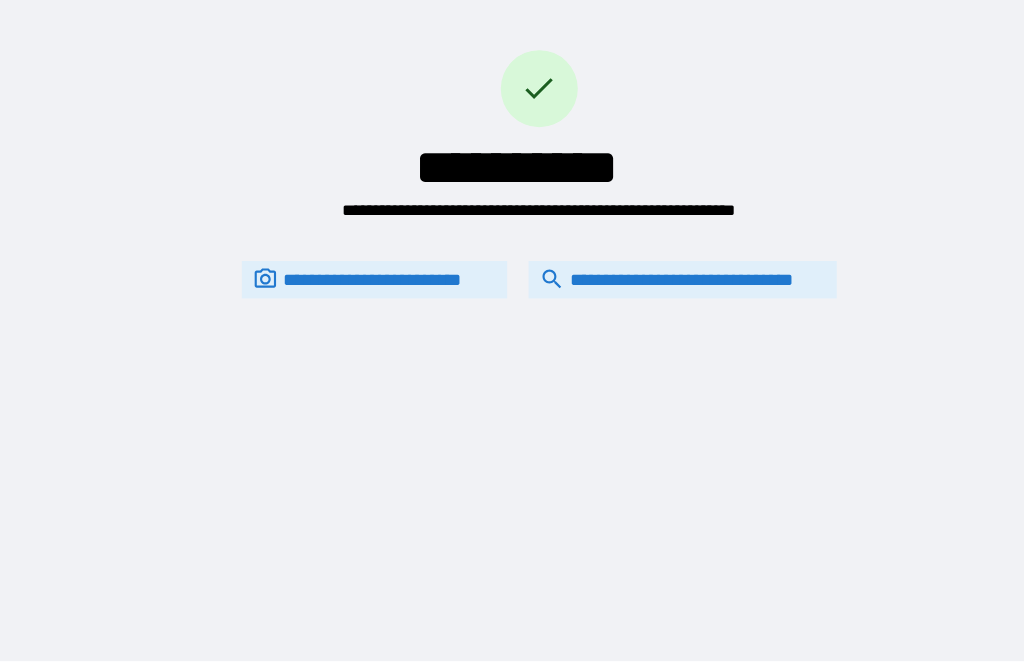click on "**********" at bounding box center (638, 261) 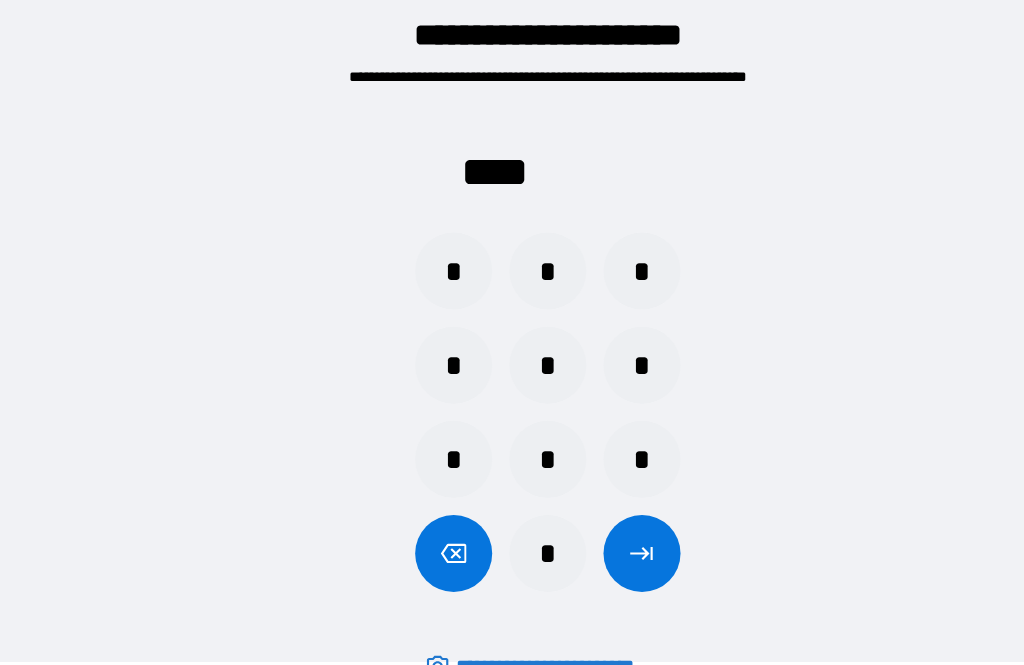 click on "*" at bounding box center (512, 429) 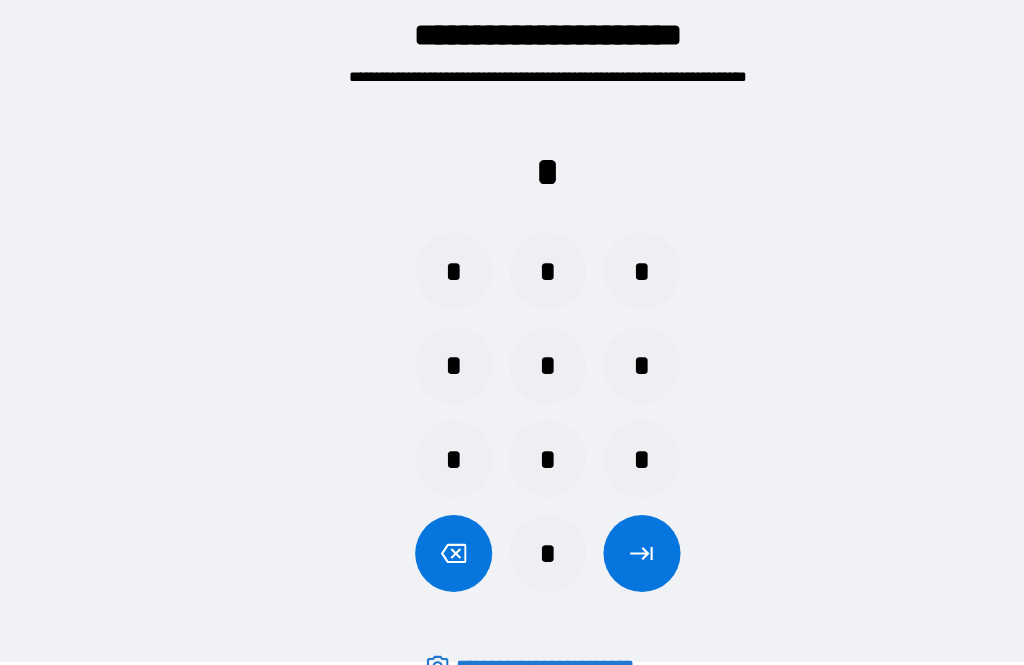 click at bounding box center (424, 517) 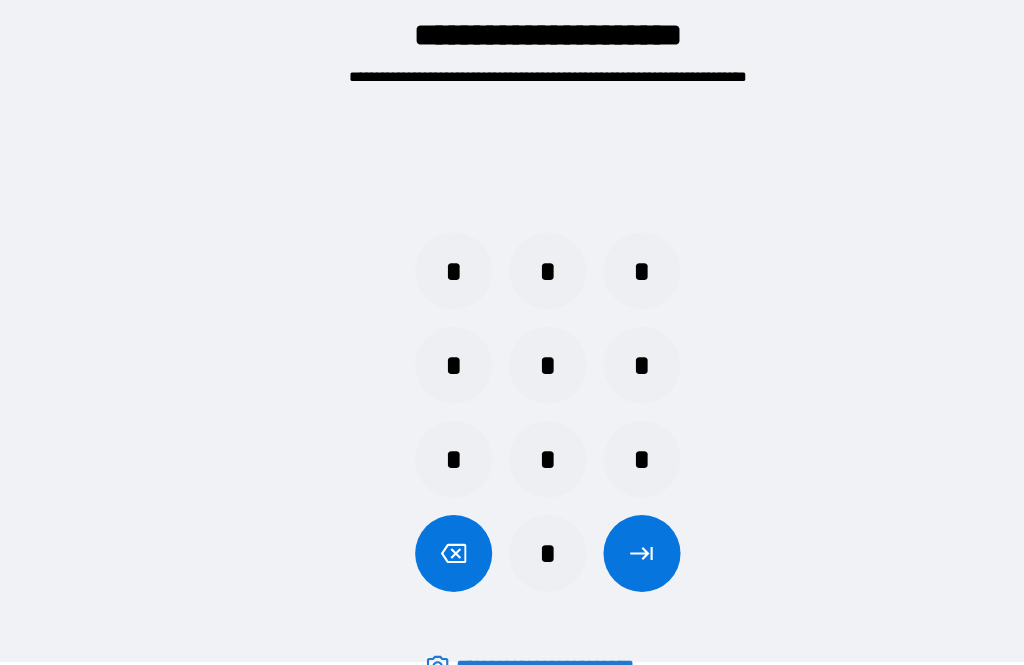 click on "*" at bounding box center [512, 429] 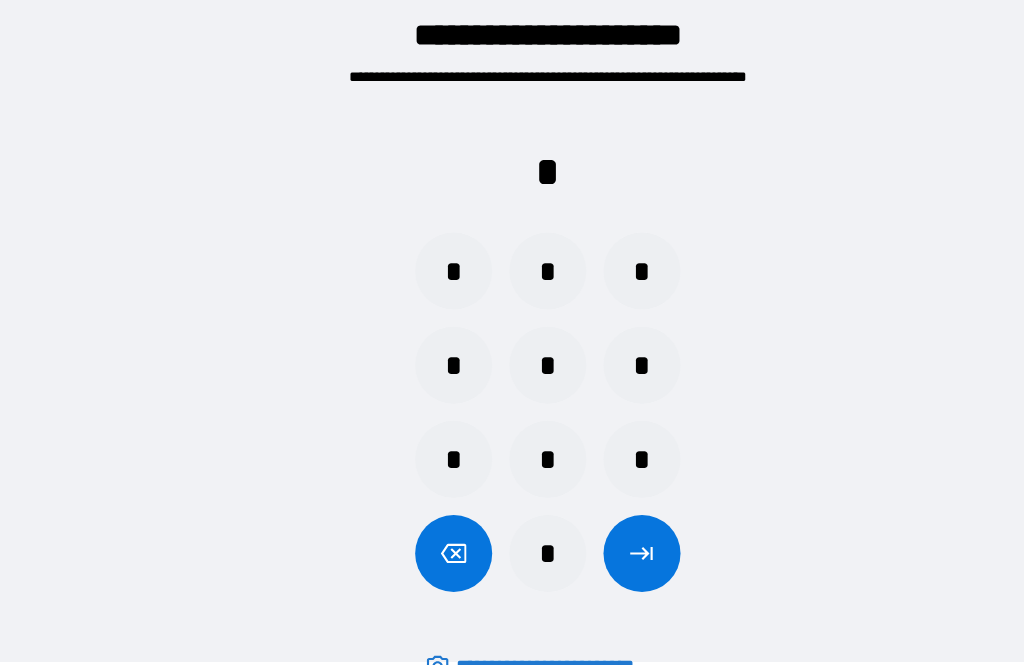 click on "*" at bounding box center (512, 429) 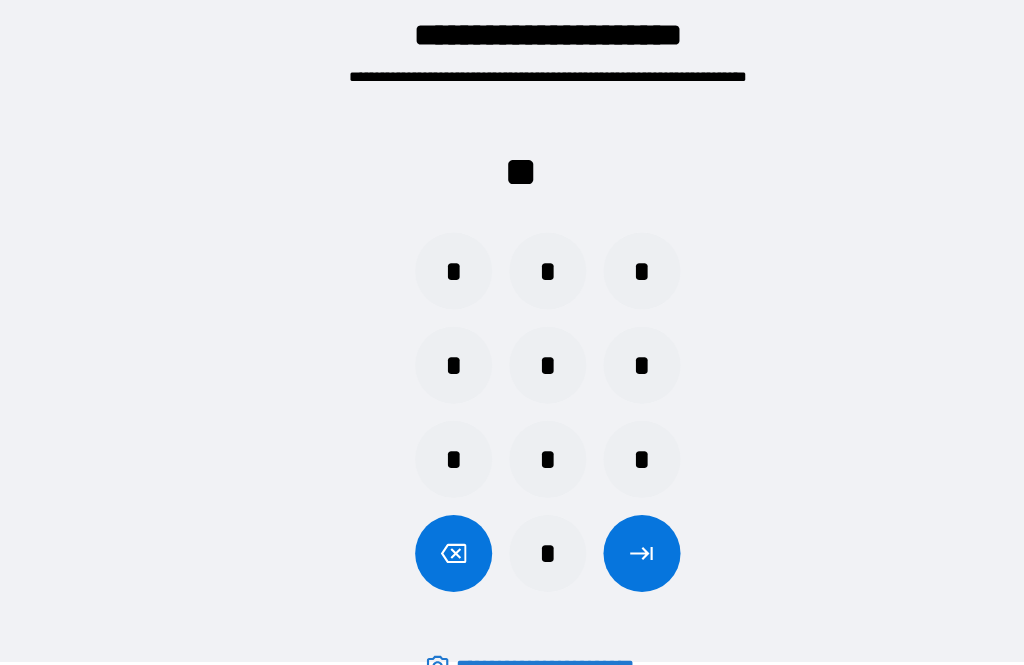 click on "*" at bounding box center (600, 429) 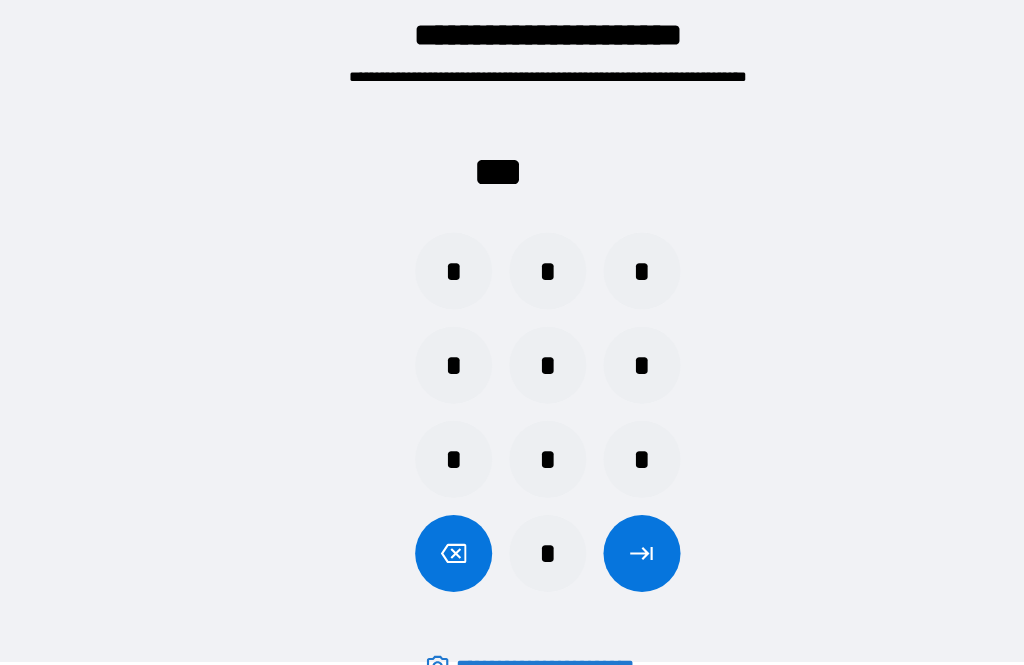 click on "*" at bounding box center (512, 517) 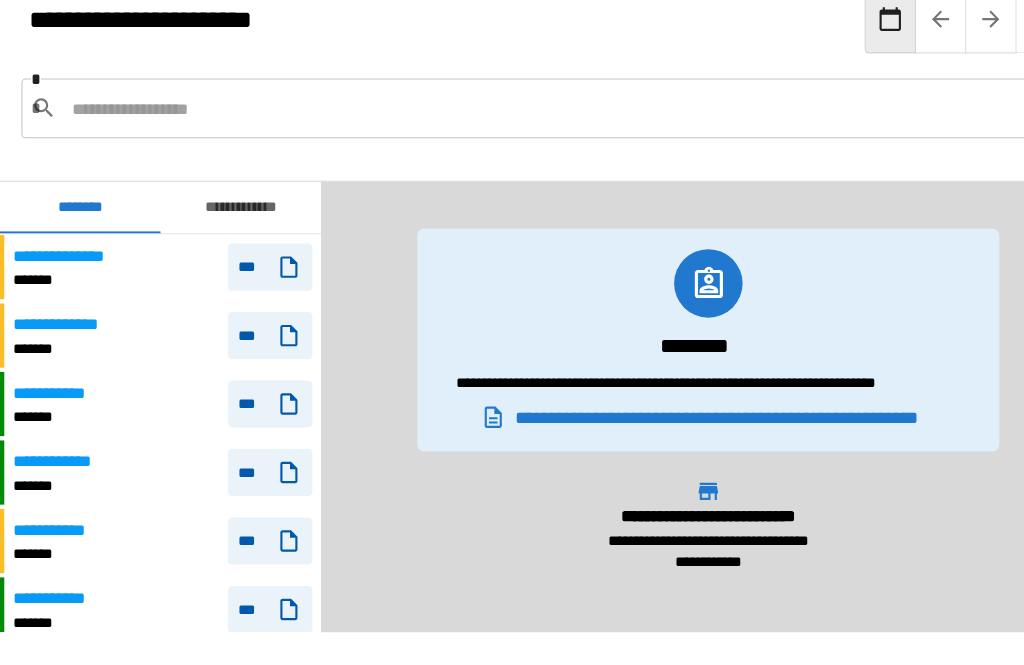 scroll, scrollTop: 4569, scrollLeft: 0, axis: vertical 